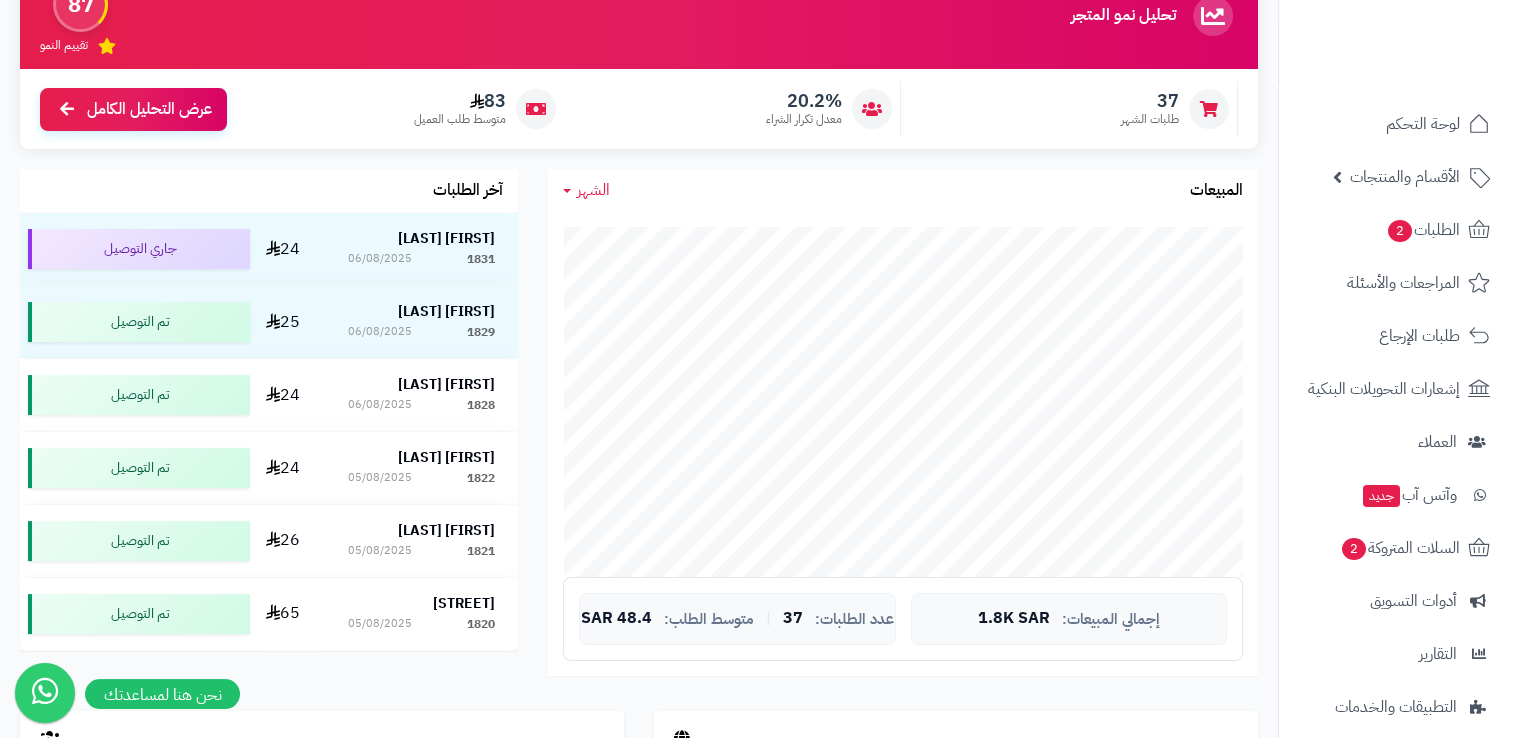 scroll, scrollTop: 200, scrollLeft: 0, axis: vertical 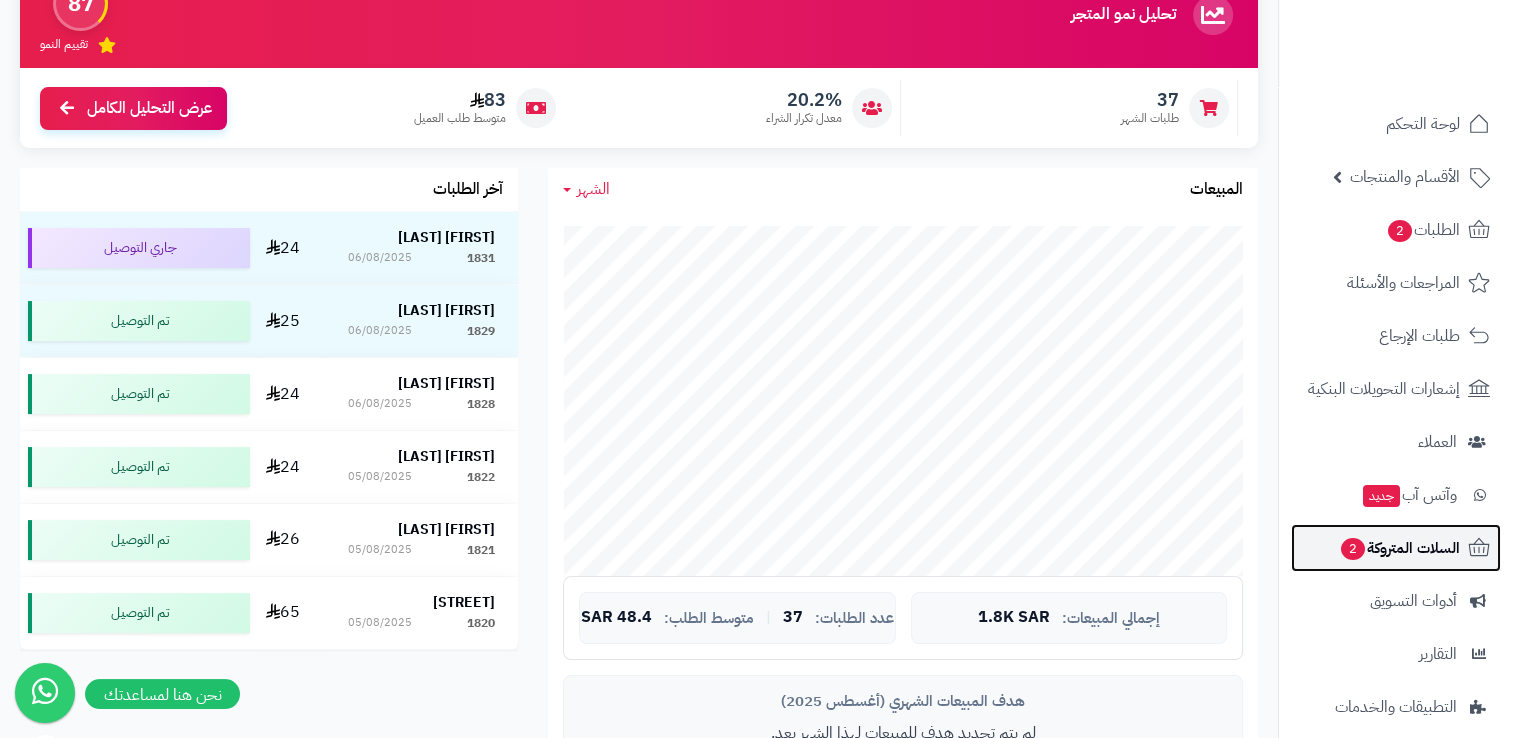 click on "السلات المتروكة  2" at bounding box center (1399, 548) 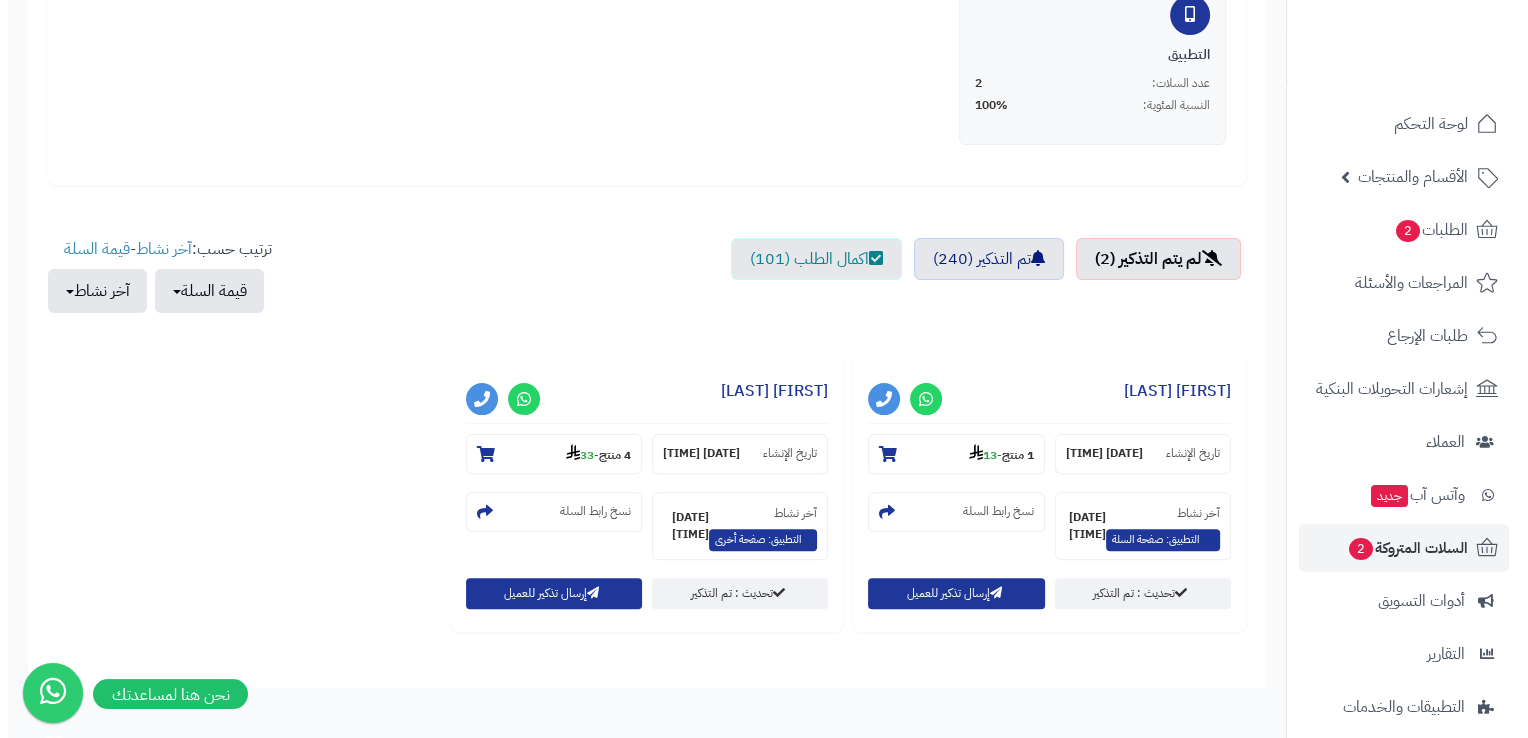 scroll, scrollTop: 500, scrollLeft: 0, axis: vertical 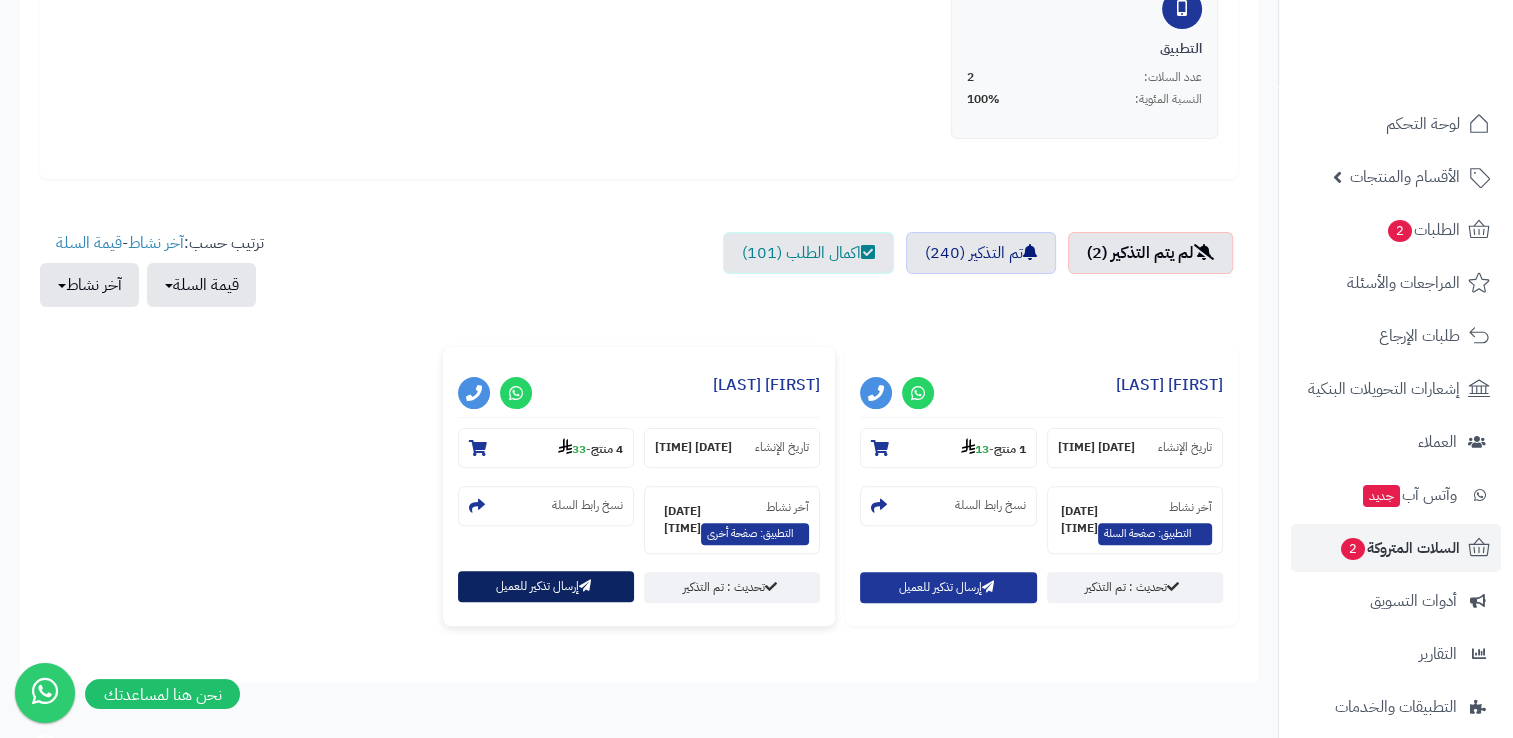click on "إرسال تذكير للعميل" at bounding box center [546, 586] 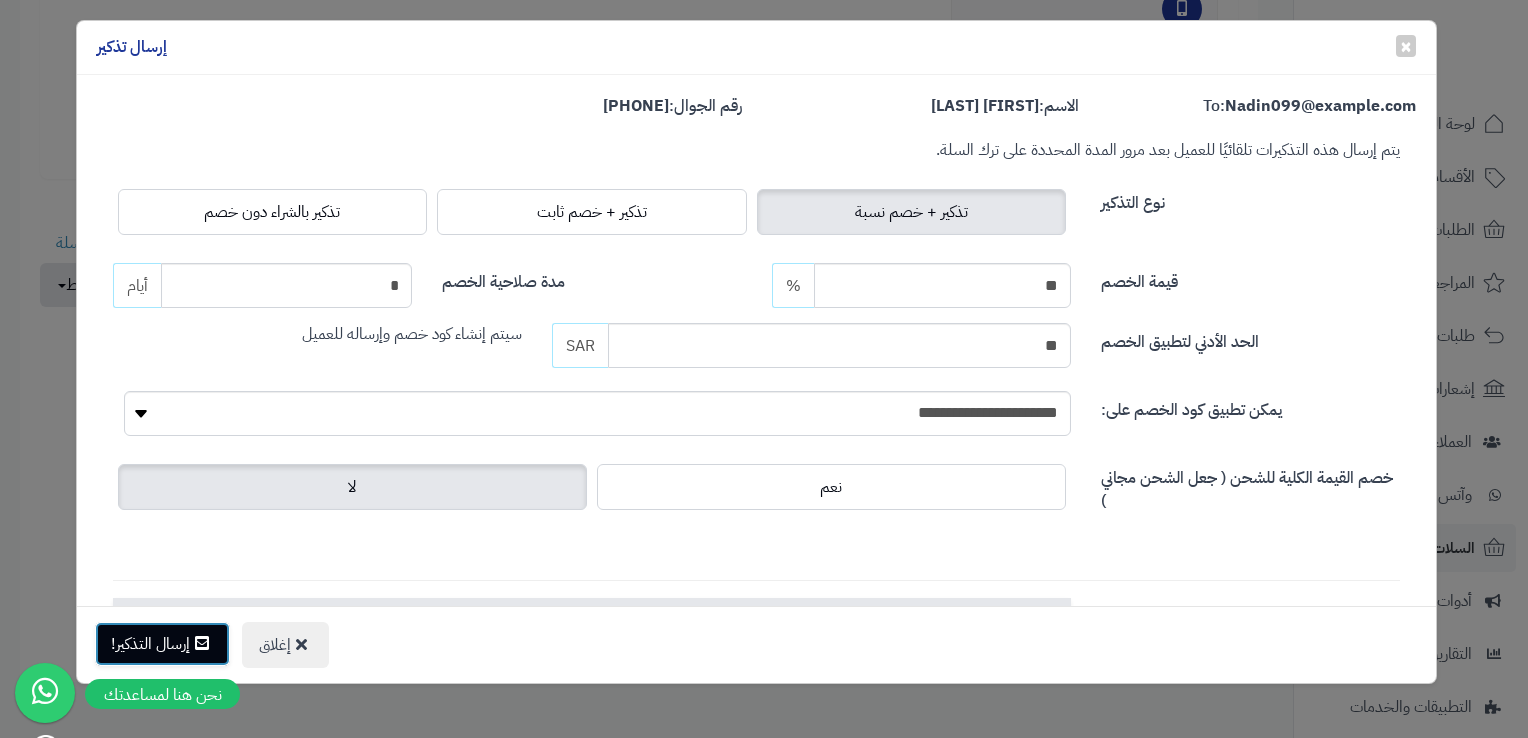 click on "إرسال التذكير!" at bounding box center [162, 644] 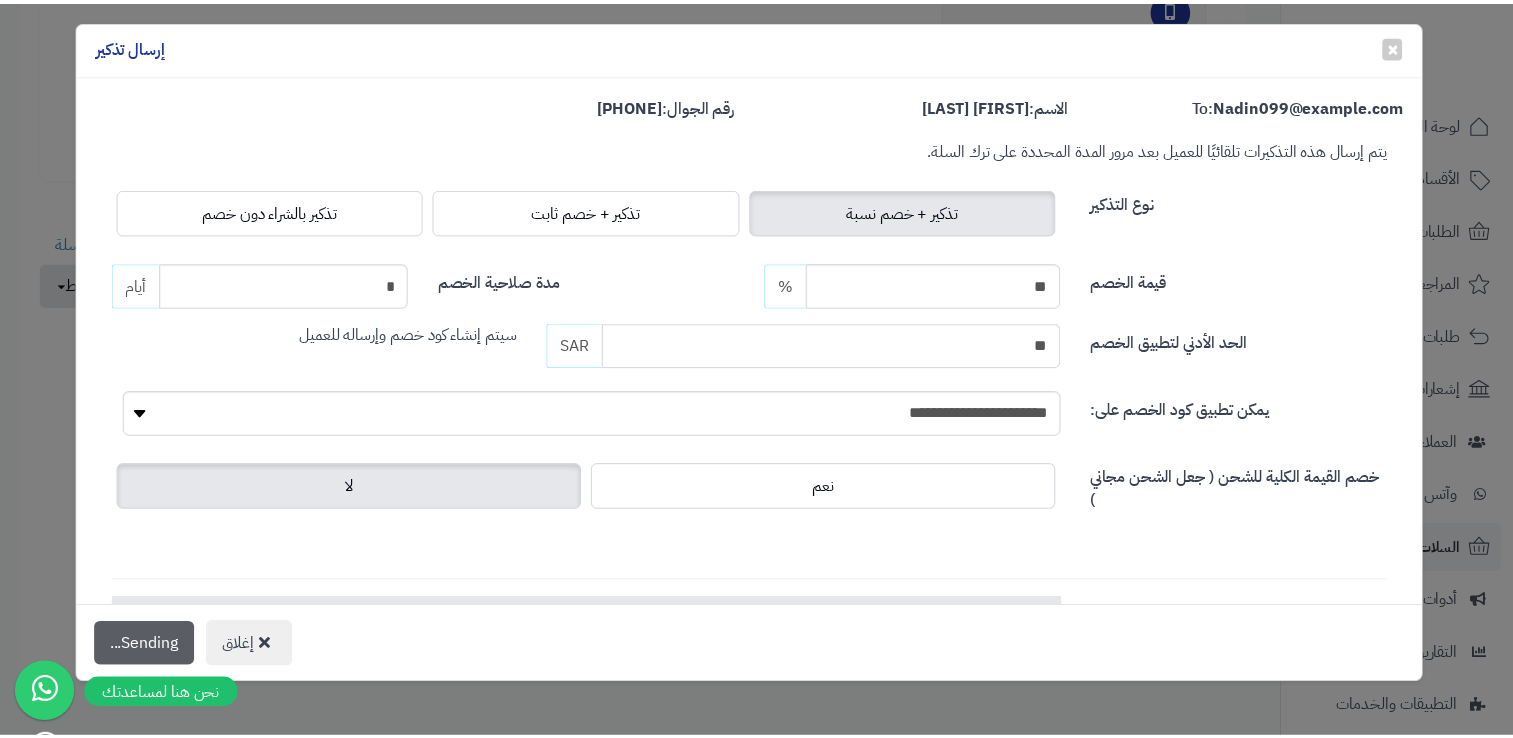scroll, scrollTop: 564, scrollLeft: 0, axis: vertical 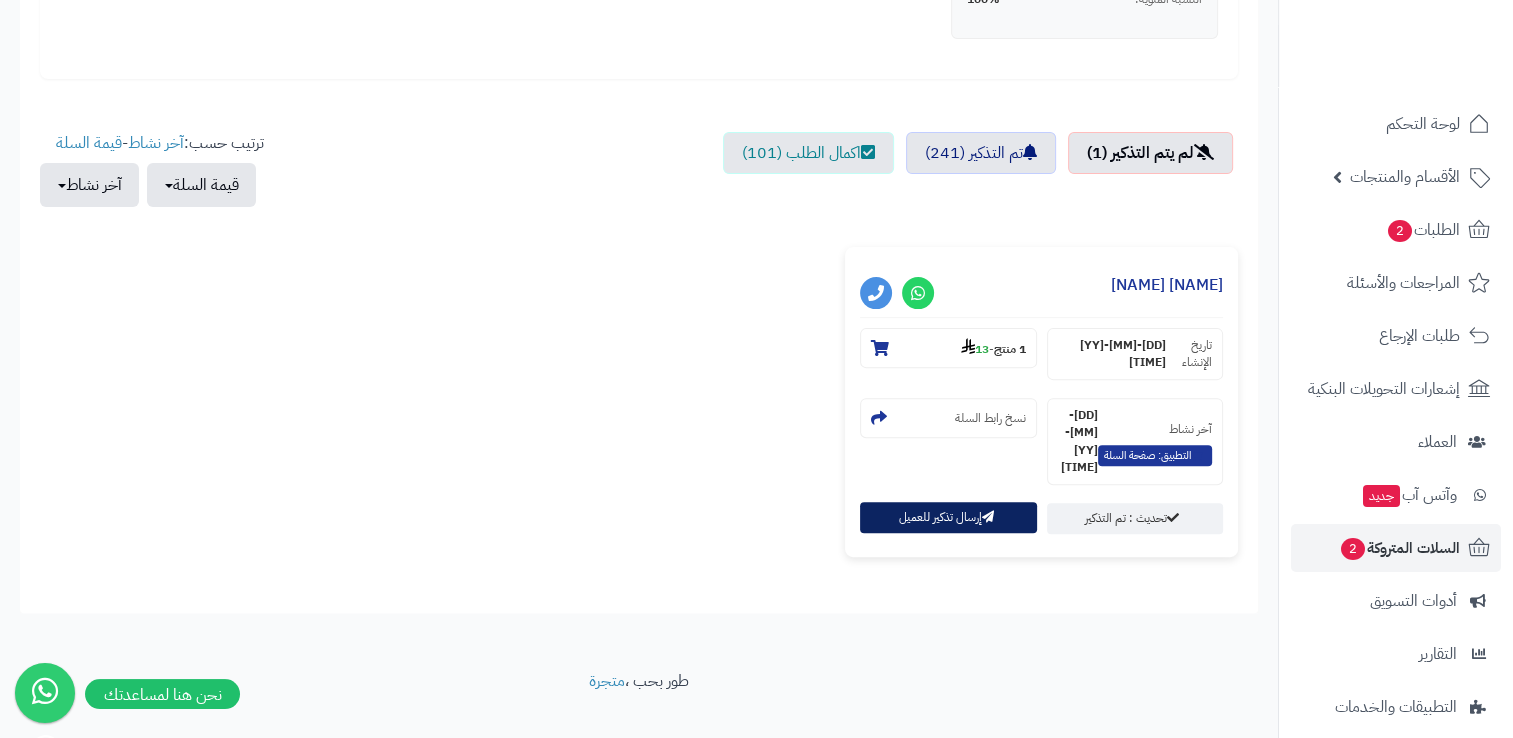 click on "إرسال تذكير للعميل" at bounding box center (948, 517) 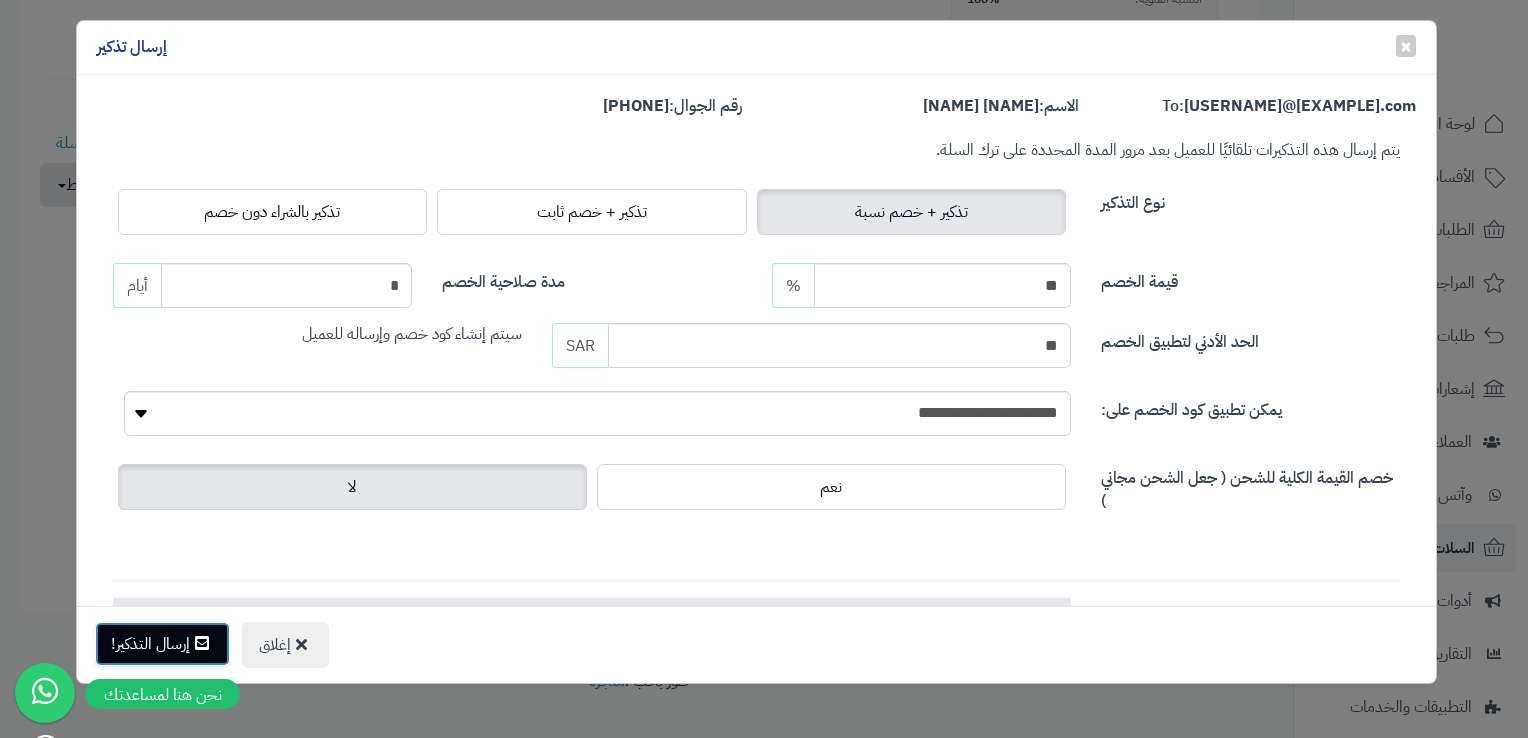 click on "إرسال التذكير!" at bounding box center [162, 644] 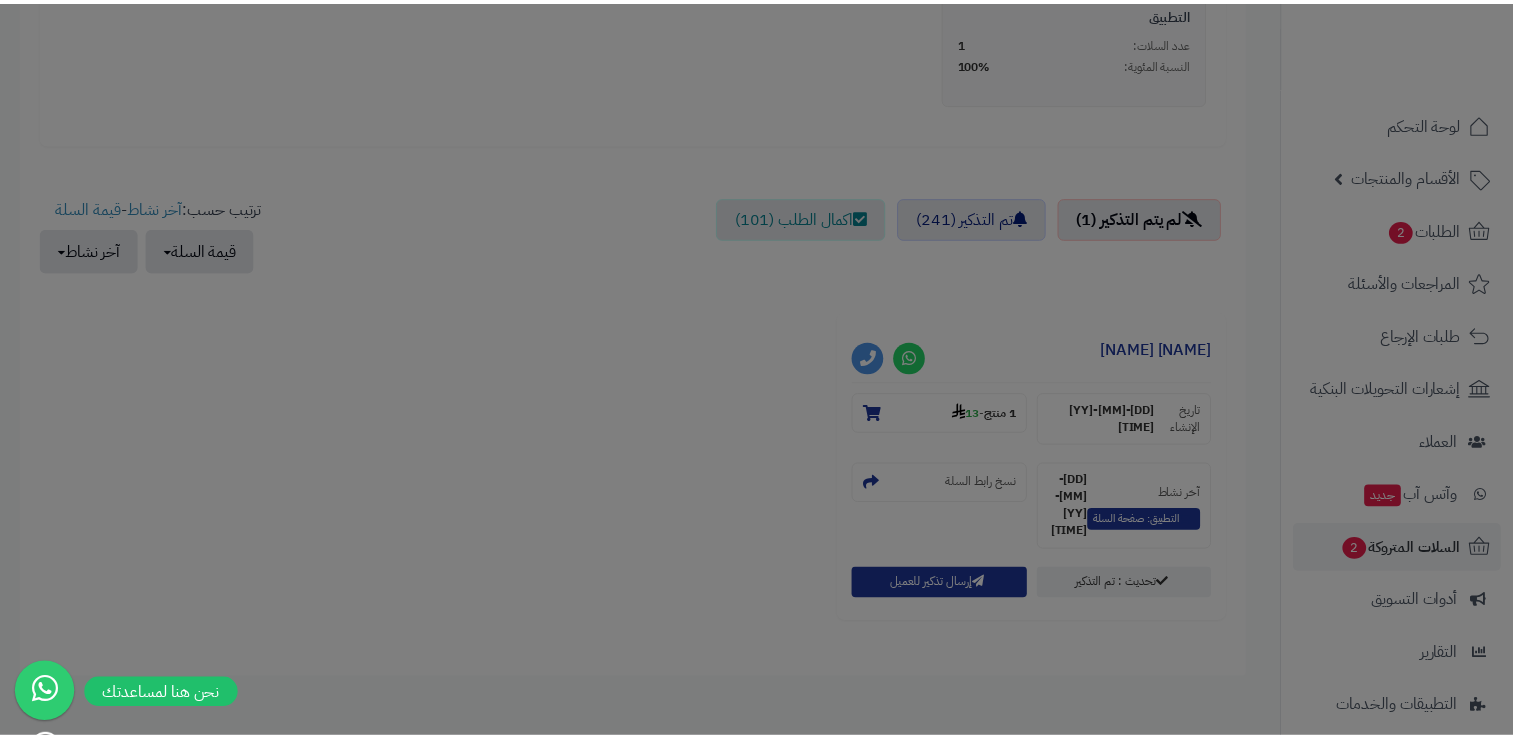 scroll, scrollTop: 664, scrollLeft: 0, axis: vertical 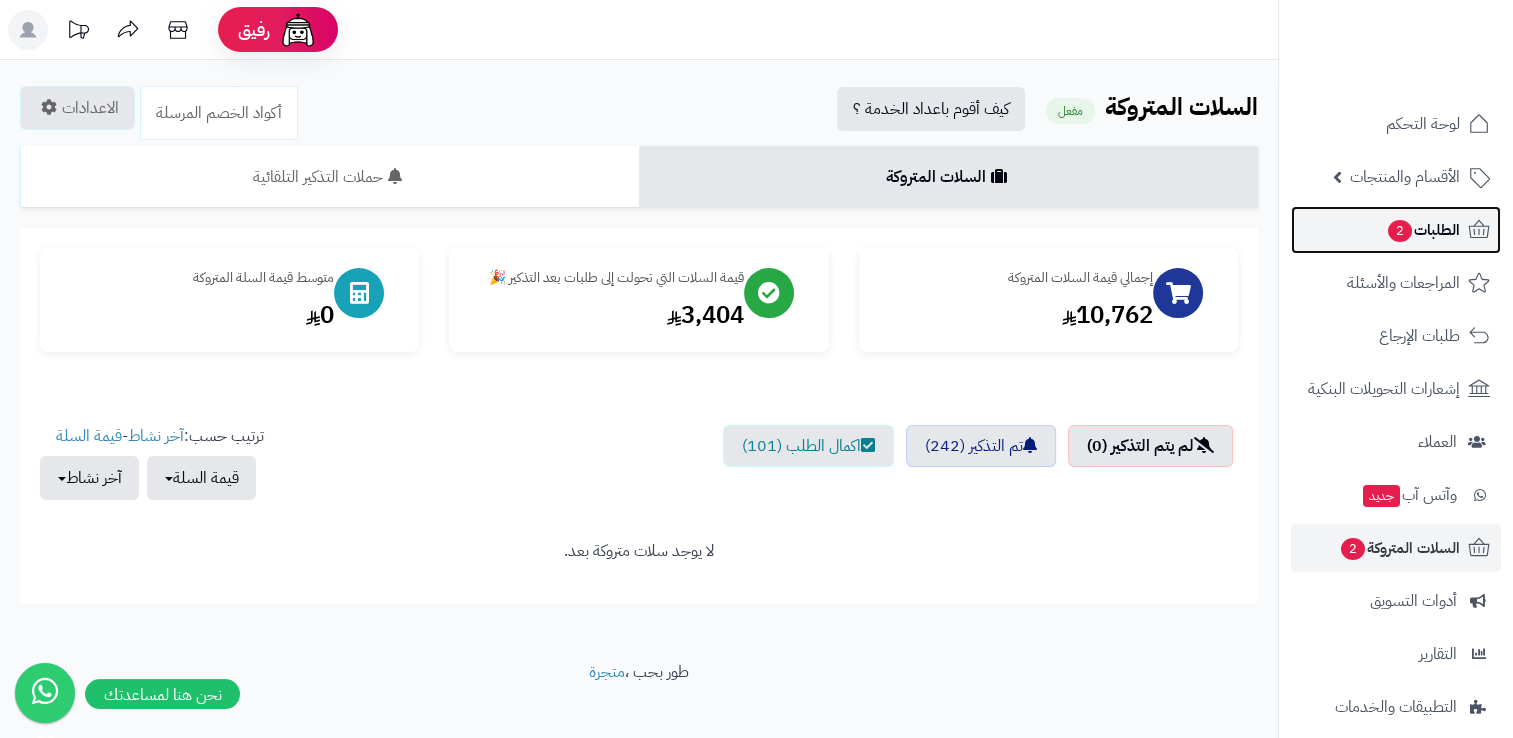 click on "الطلبات  2" at bounding box center (1423, 230) 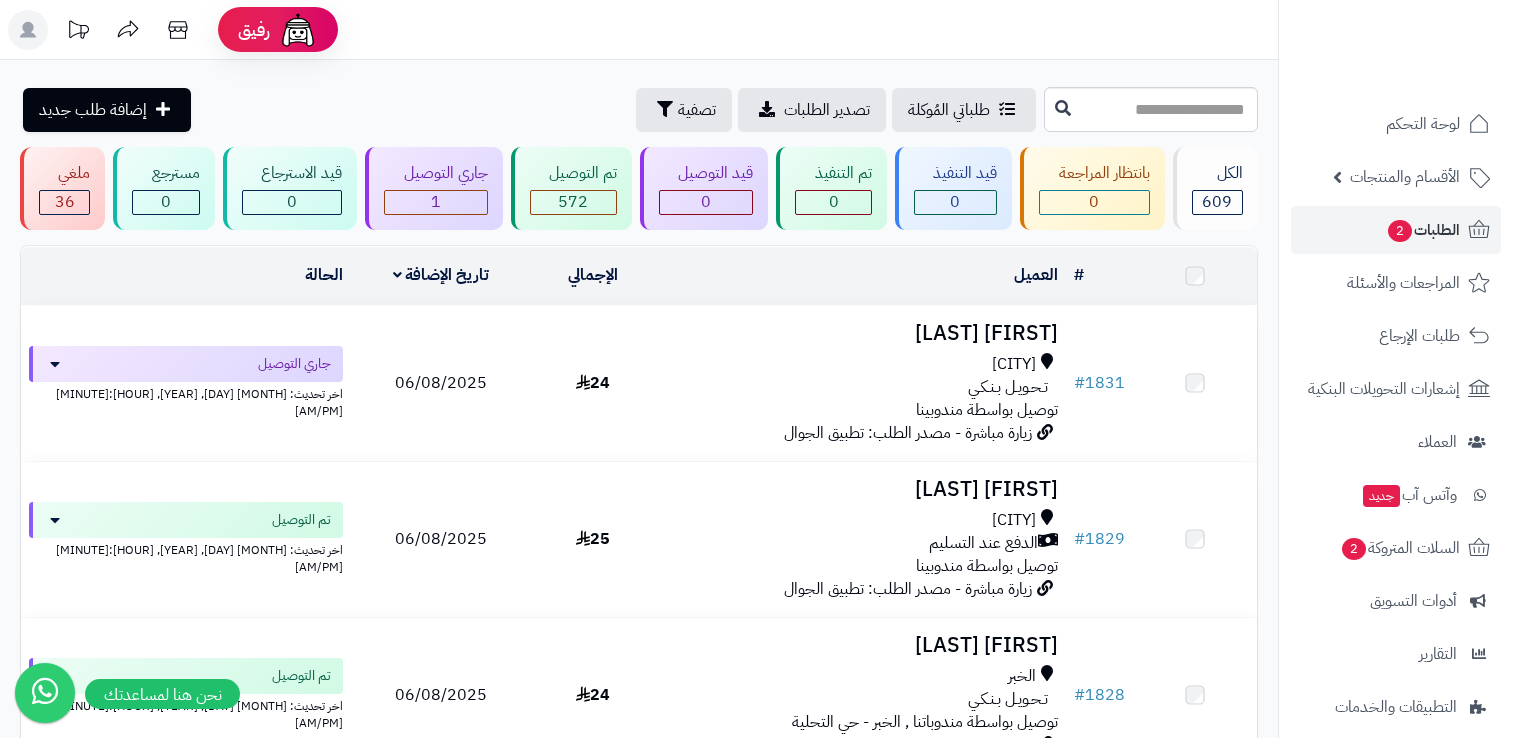 scroll, scrollTop: 0, scrollLeft: 0, axis: both 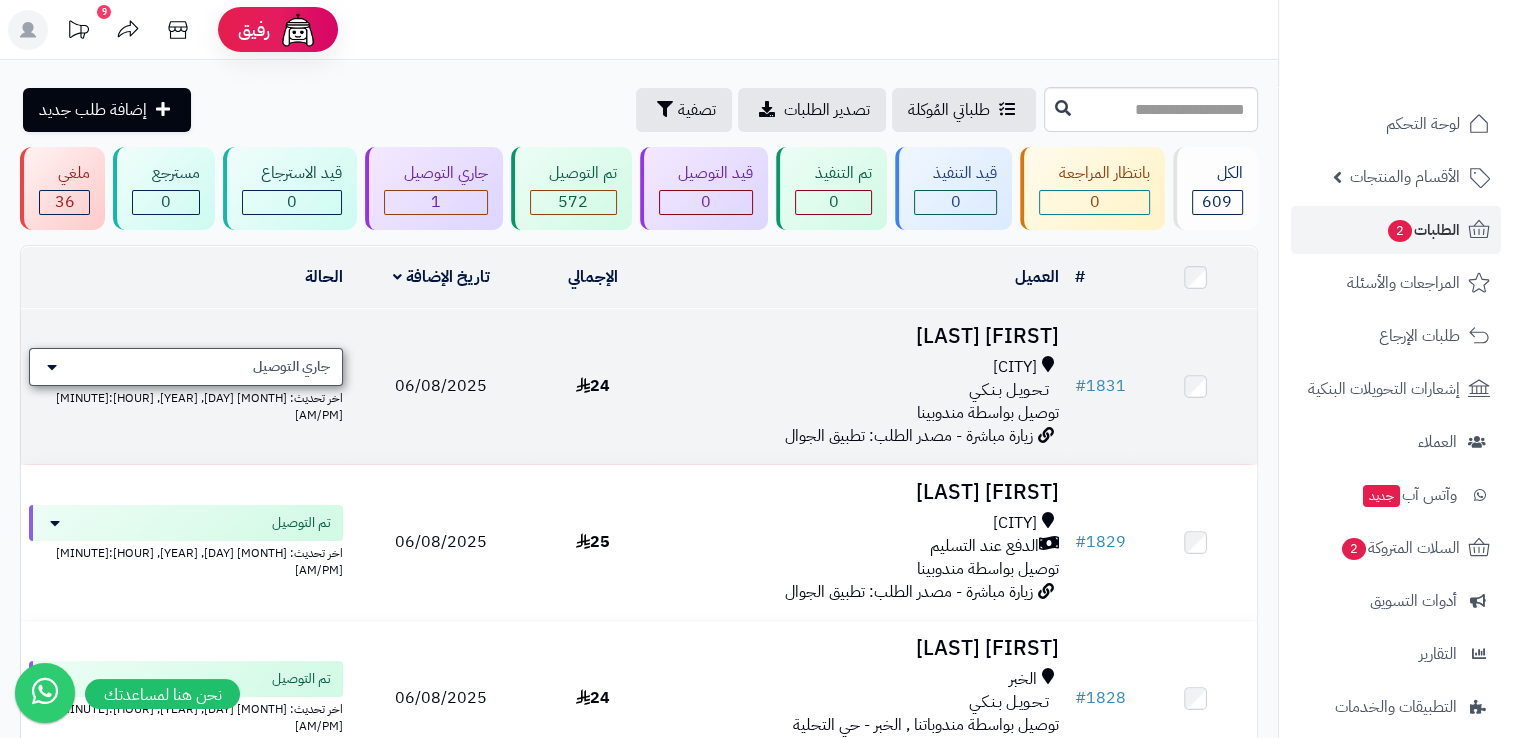 click on "جاري التوصيل" at bounding box center [186, 367] 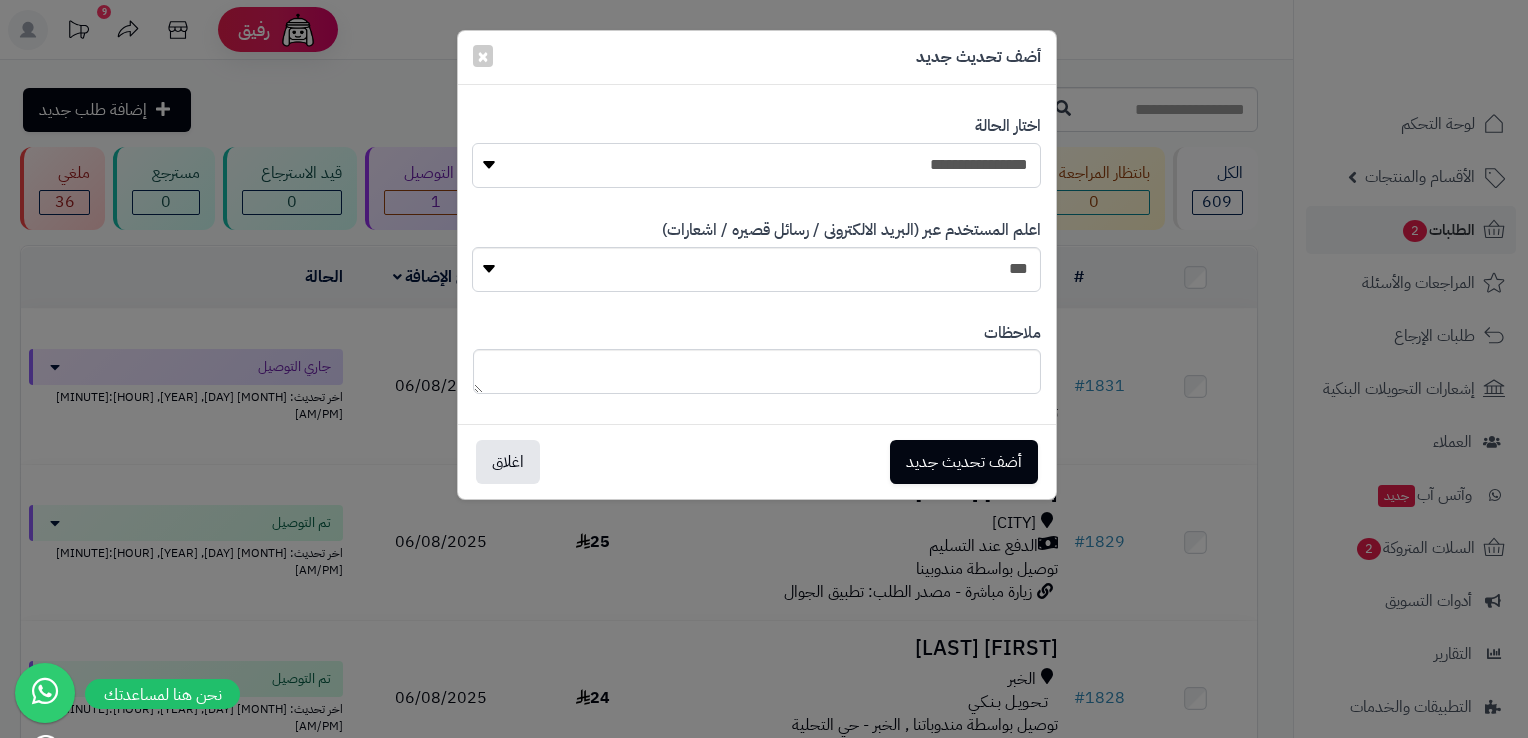 click on "**********" at bounding box center [756, 165] 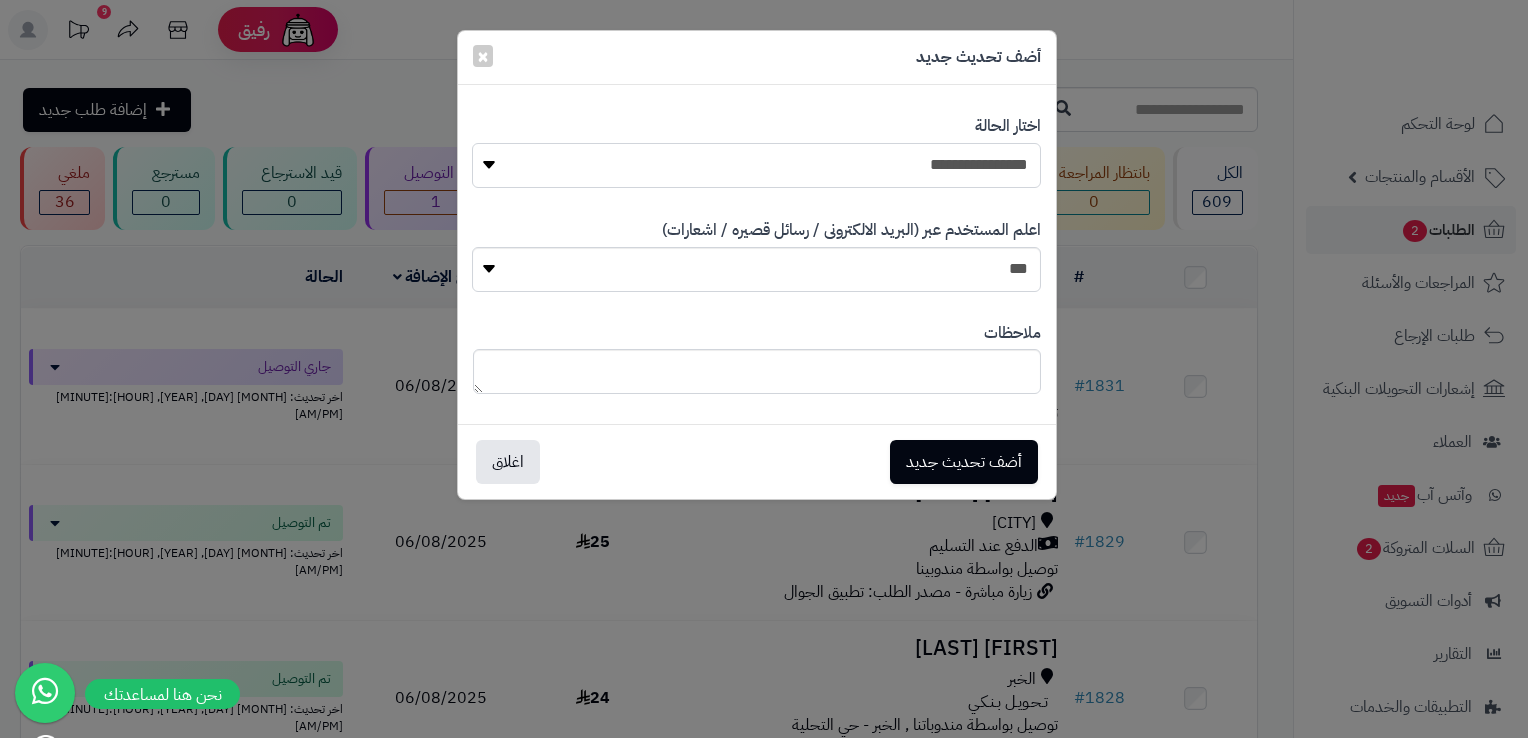 select on "**" 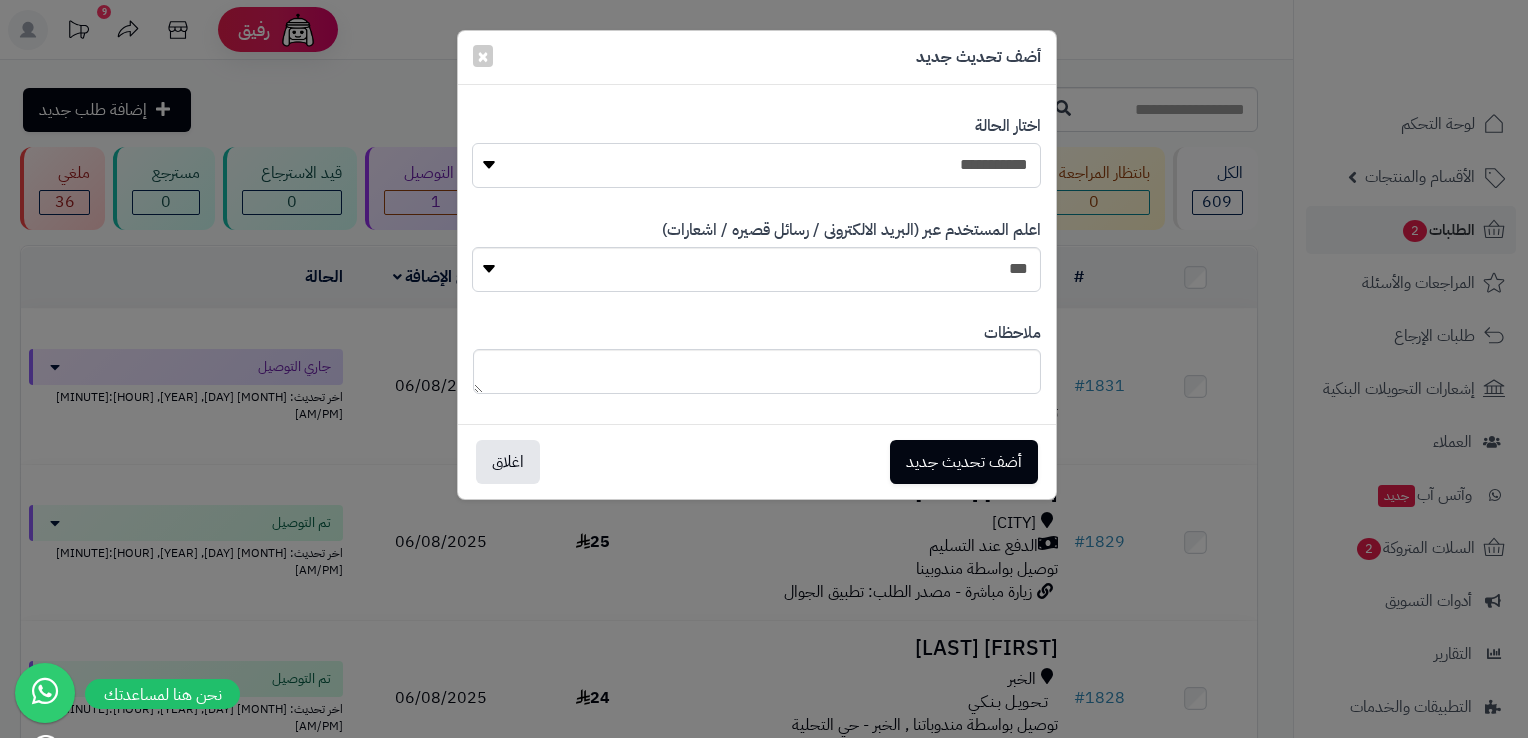 click on "**********" at bounding box center (756, 165) 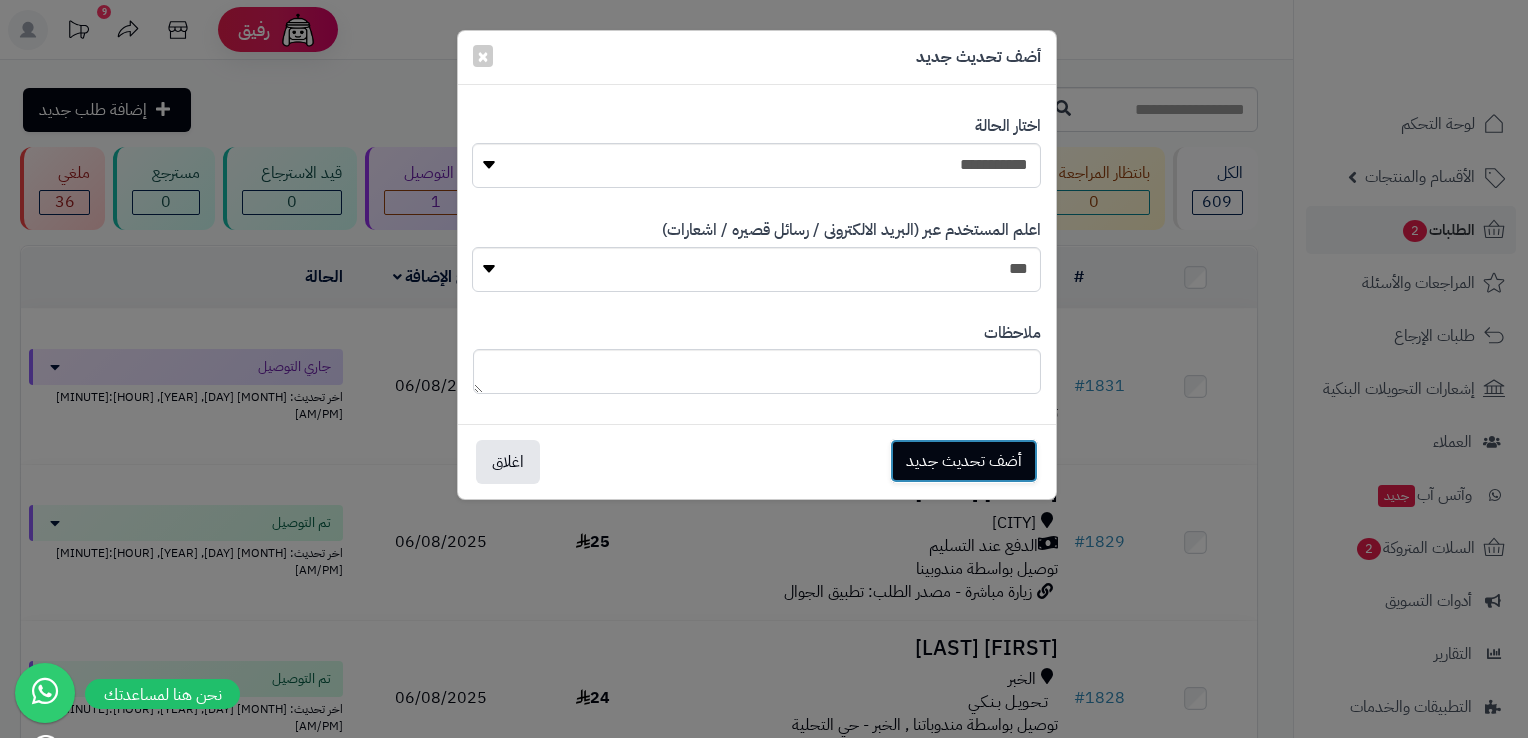 click on "أضف تحديث جديد" at bounding box center (964, 461) 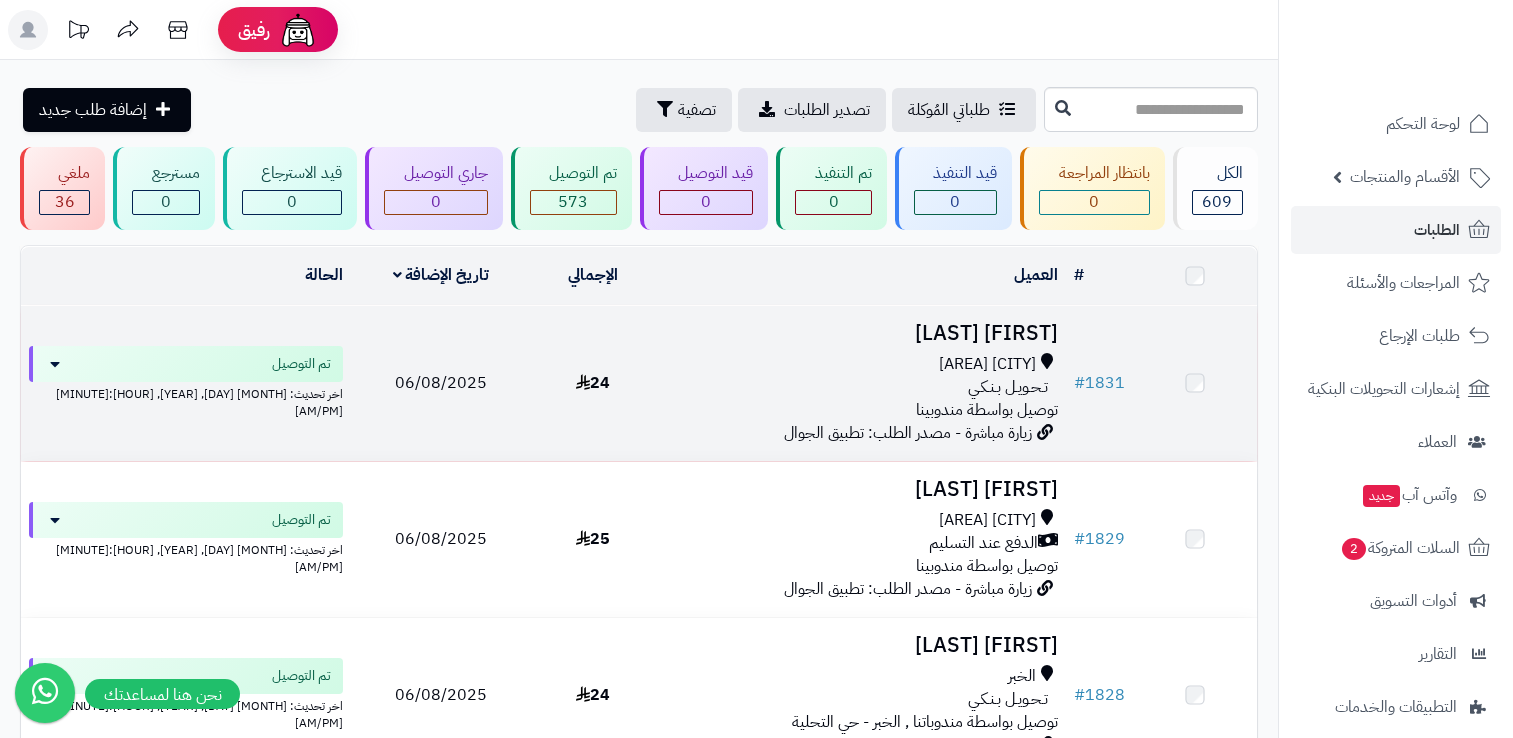 scroll, scrollTop: 0, scrollLeft: 0, axis: both 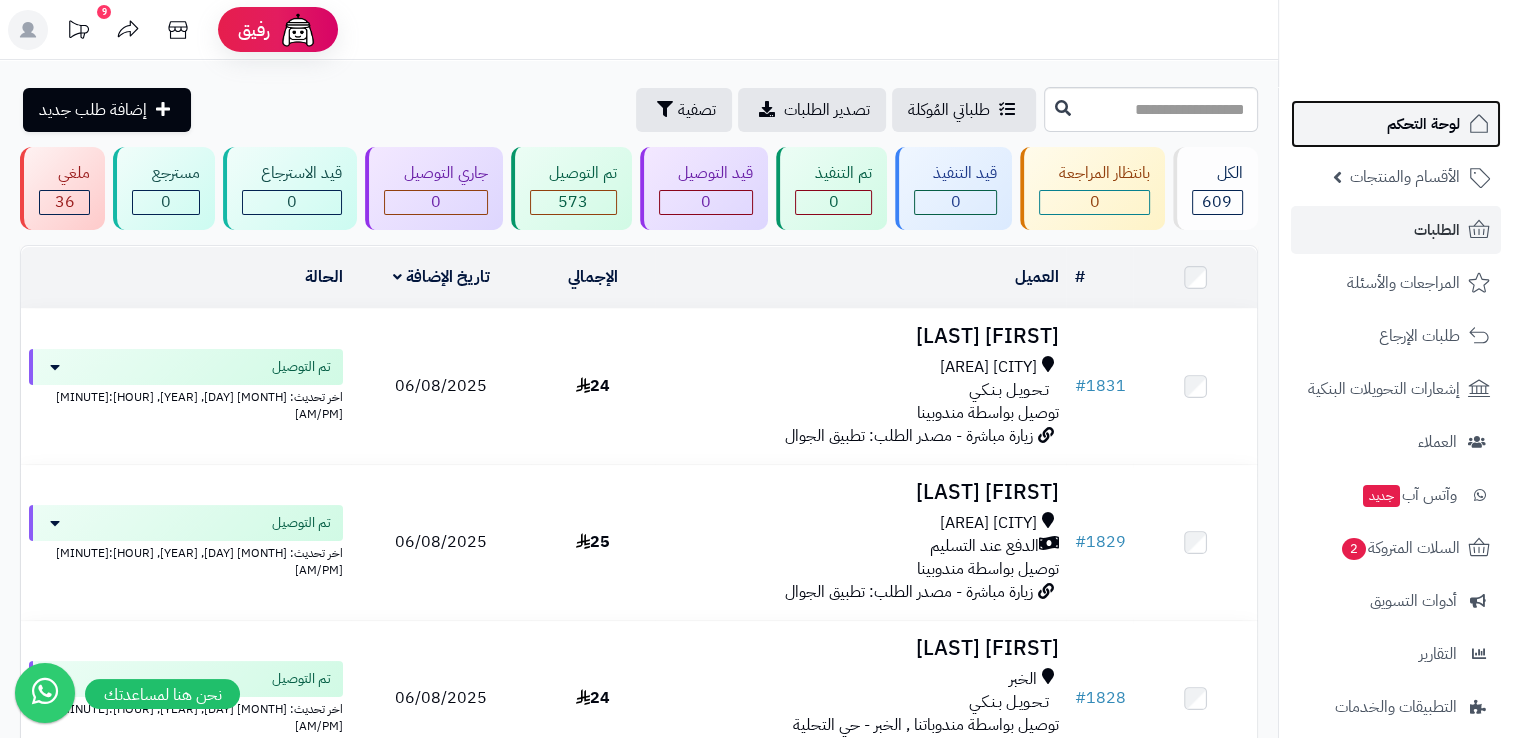 click on "لوحة التحكم" at bounding box center (1423, 124) 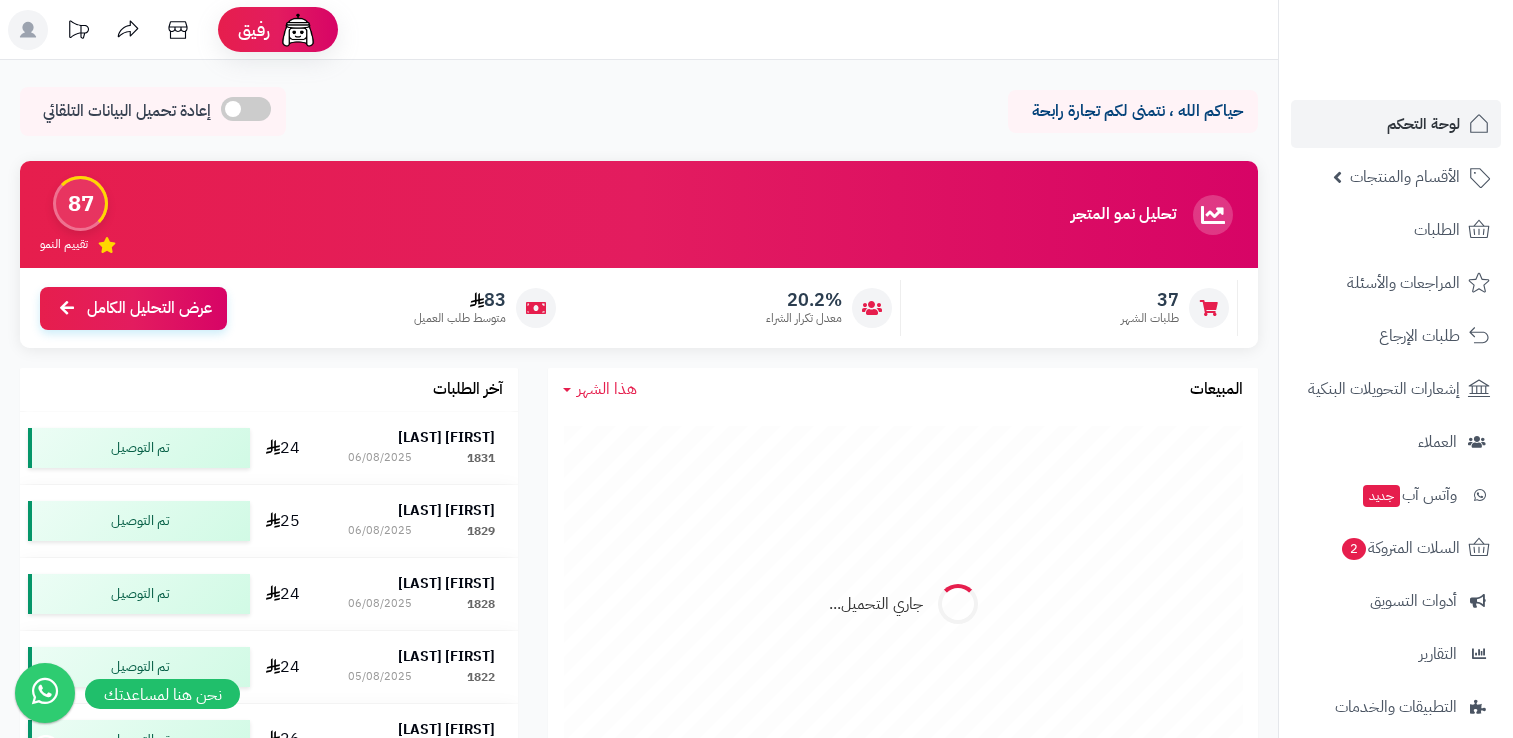 scroll, scrollTop: 0, scrollLeft: 0, axis: both 